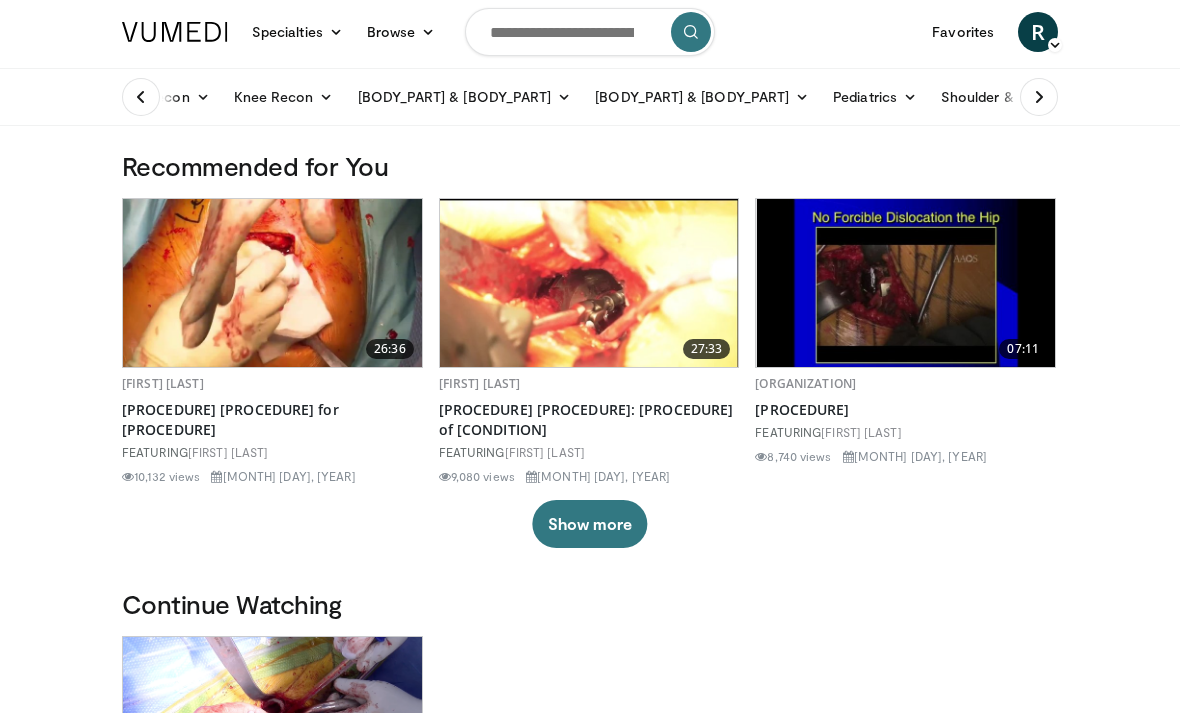 scroll, scrollTop: 5, scrollLeft: 0, axis: vertical 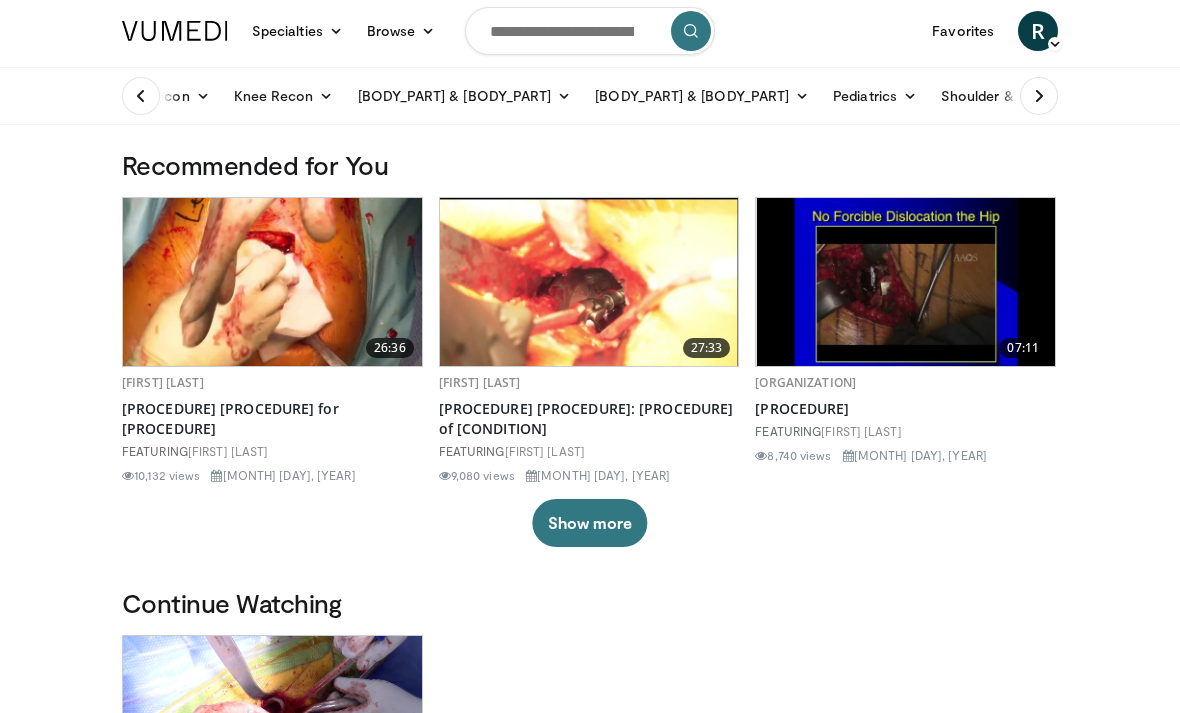 click at bounding box center (1039, 96) 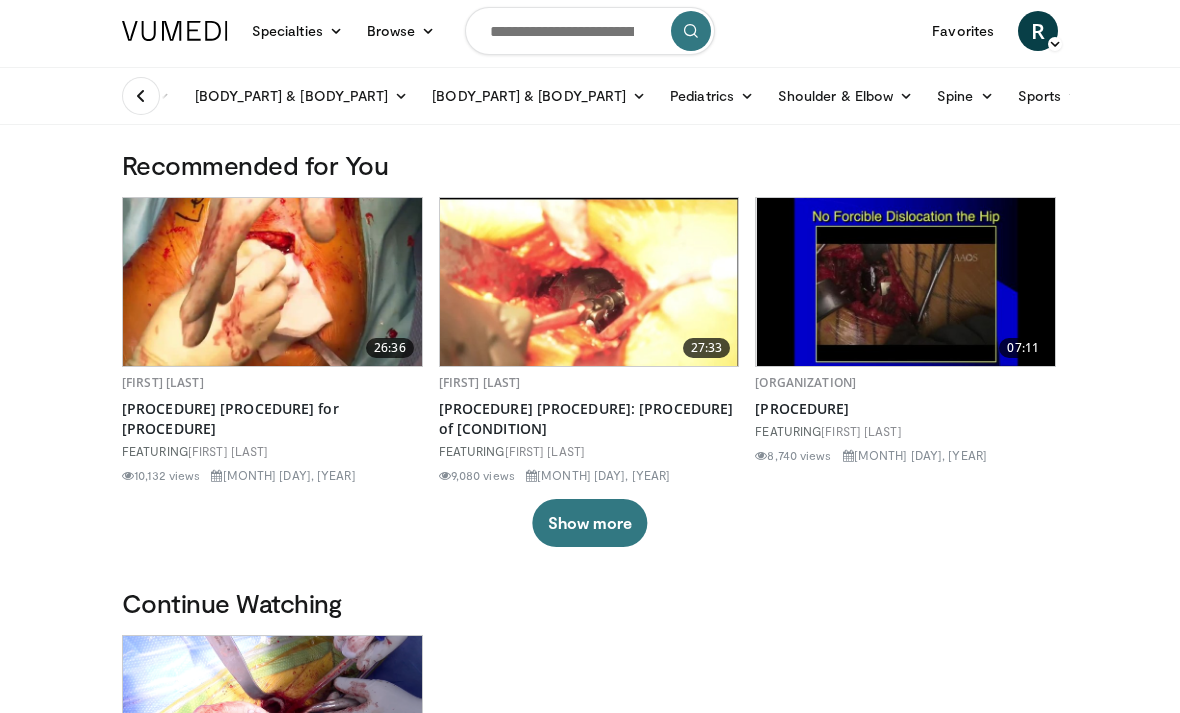 click on "Trauma" at bounding box center (1139, 96) 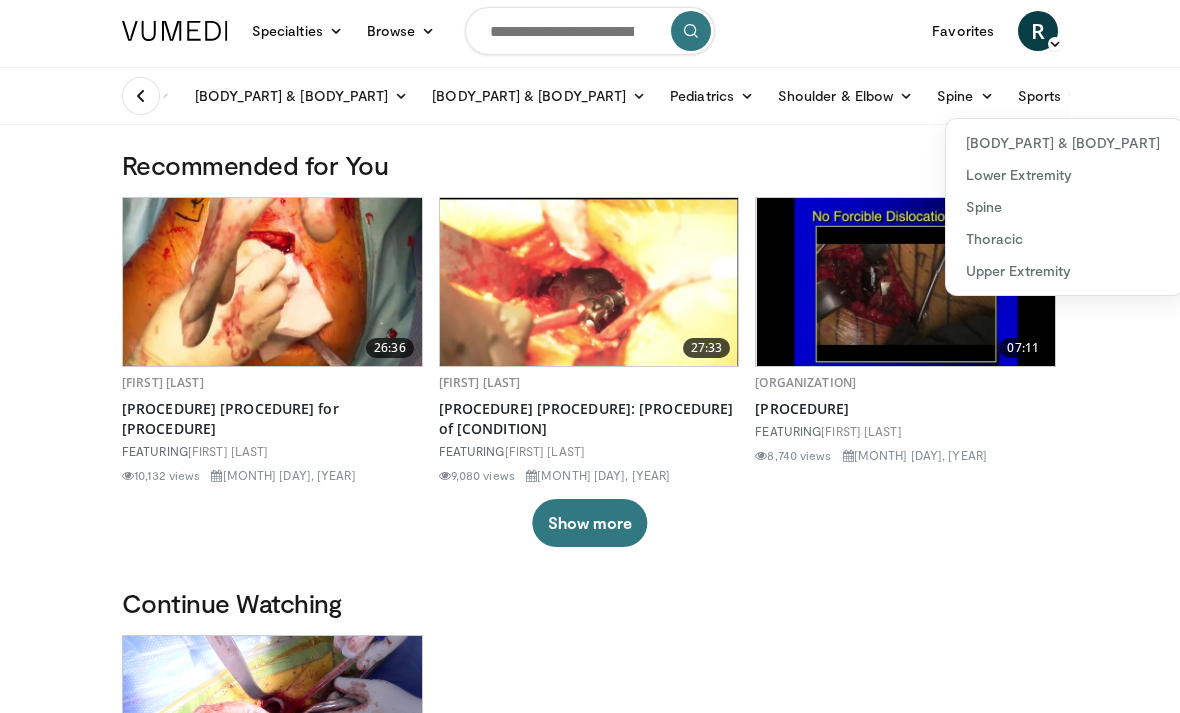 click on "Upper Extremity" at bounding box center [1065, 271] 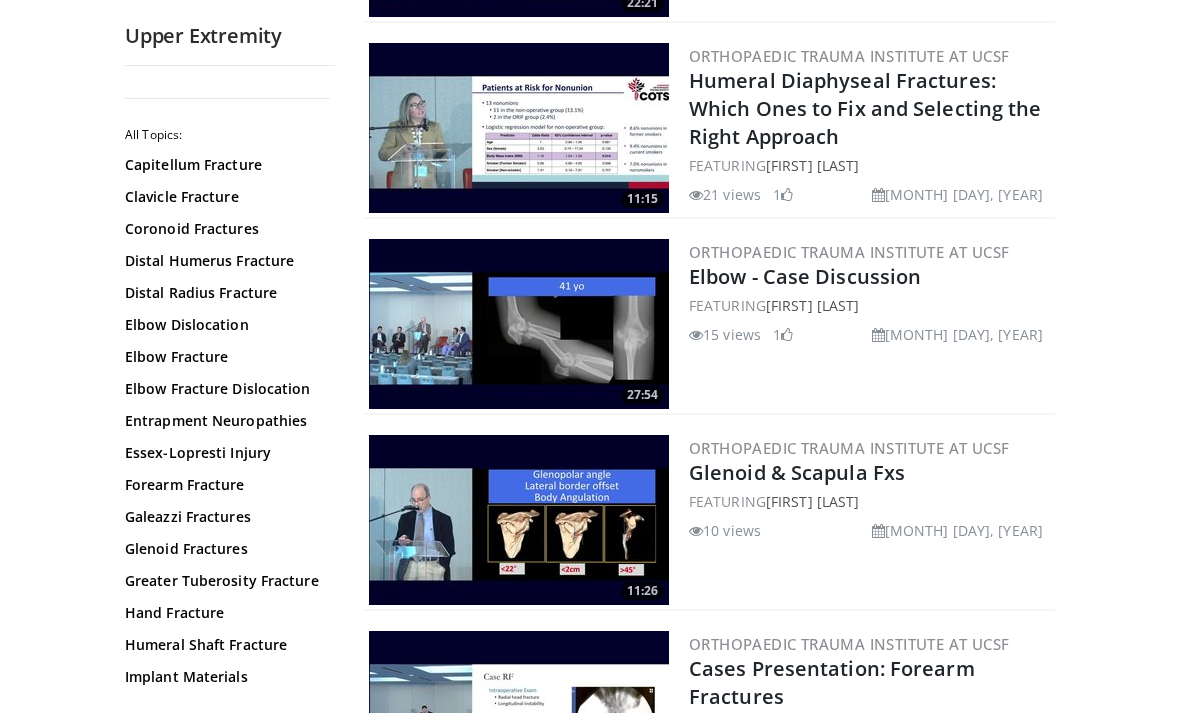 scroll, scrollTop: 394, scrollLeft: 0, axis: vertical 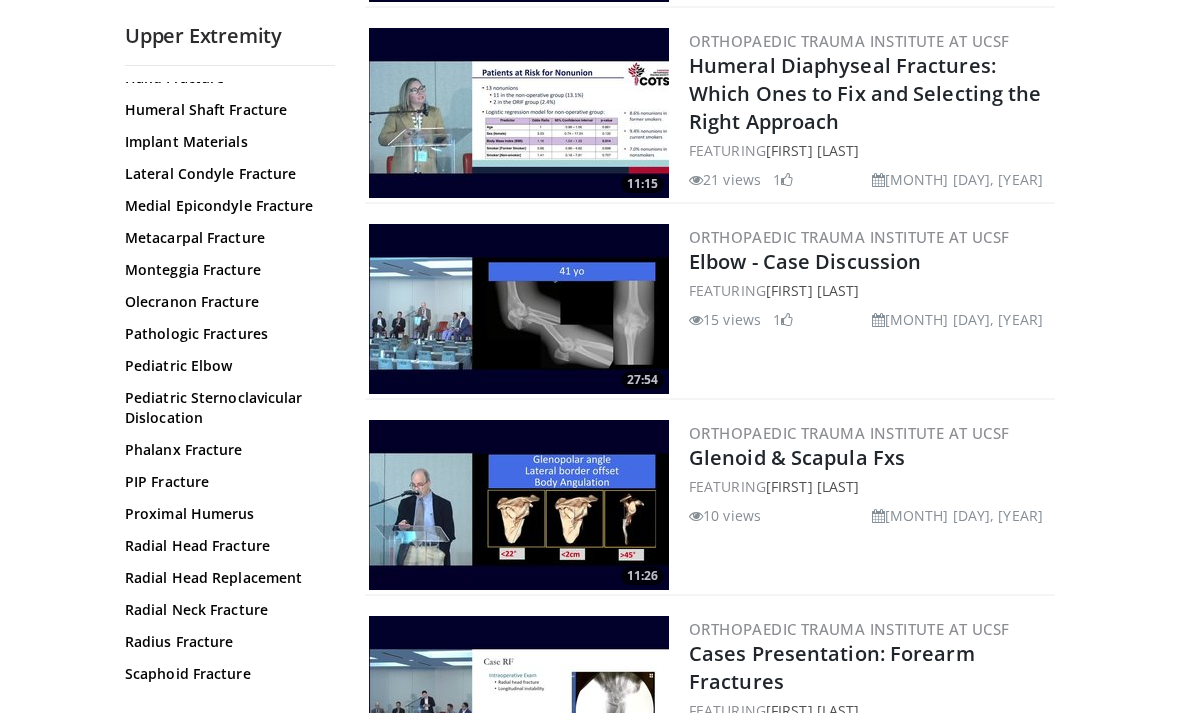 click on "PIP Fracture" at bounding box center (225, 482) 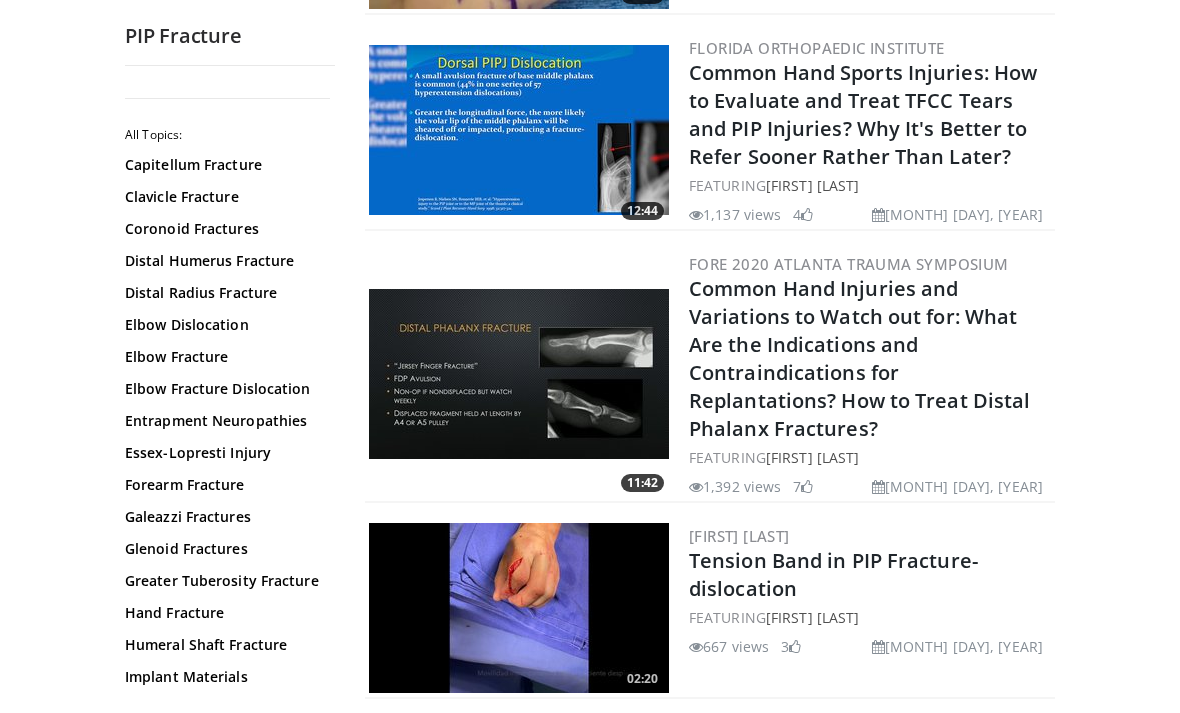 scroll, scrollTop: 1236, scrollLeft: 0, axis: vertical 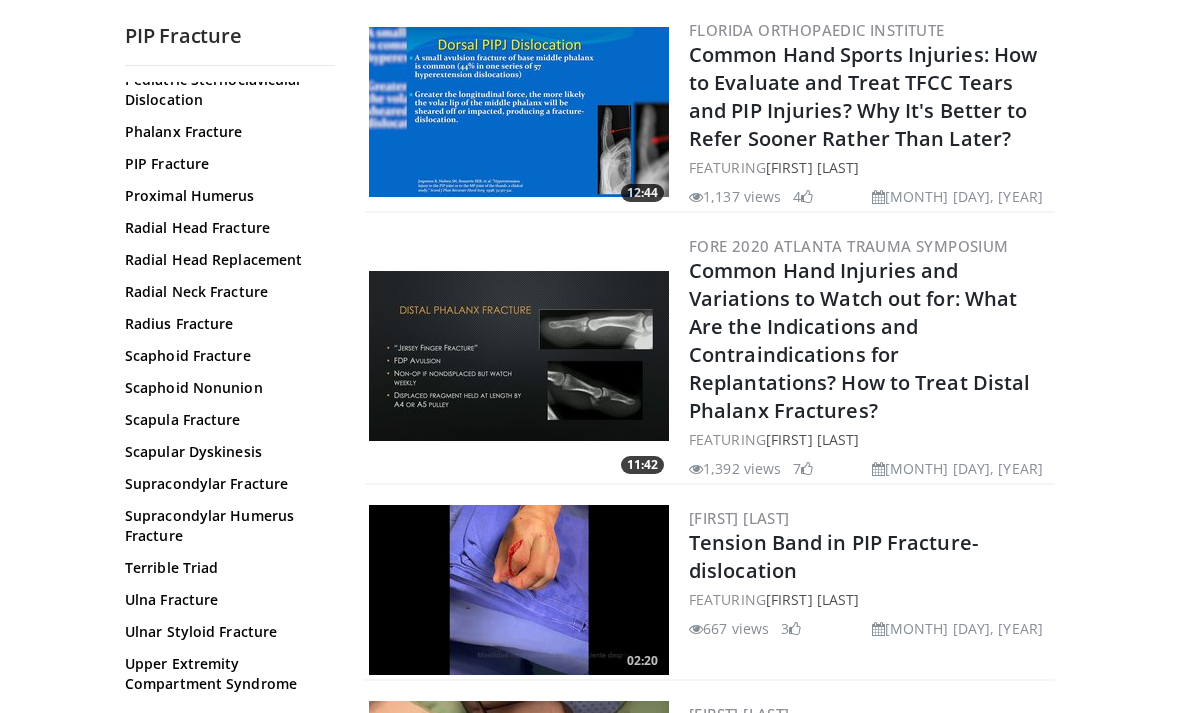 click on "Wound Care" at bounding box center [225, 716] 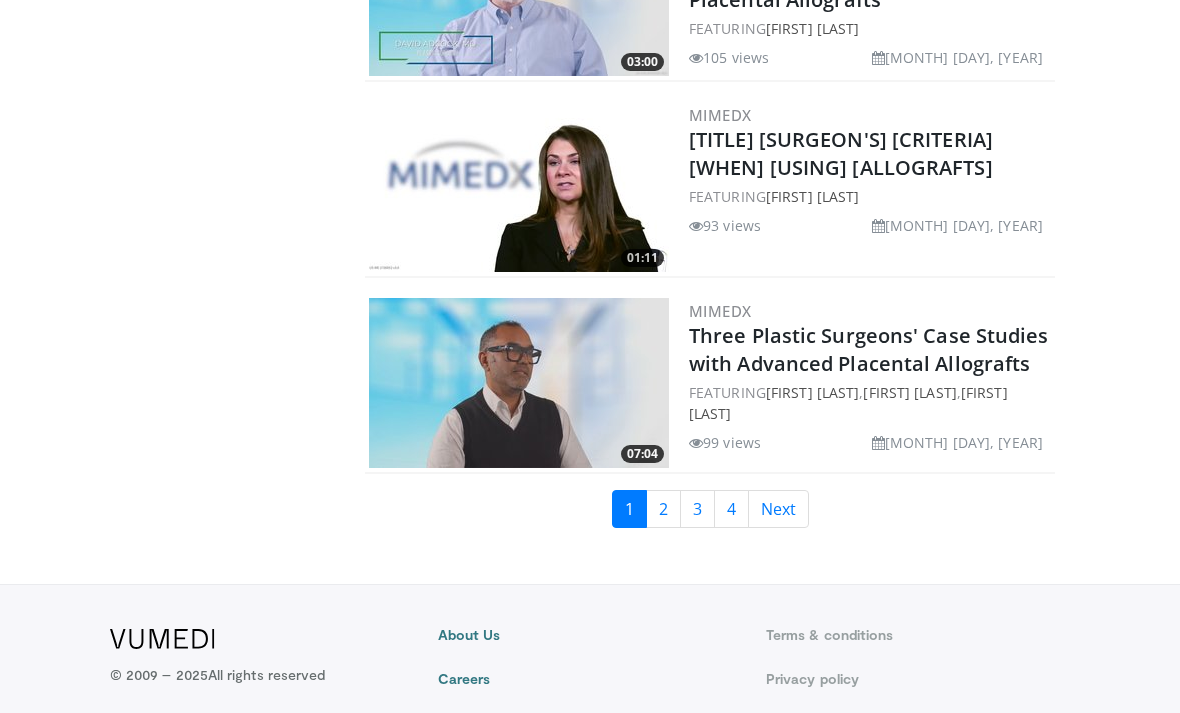 scroll, scrollTop: 4740, scrollLeft: 0, axis: vertical 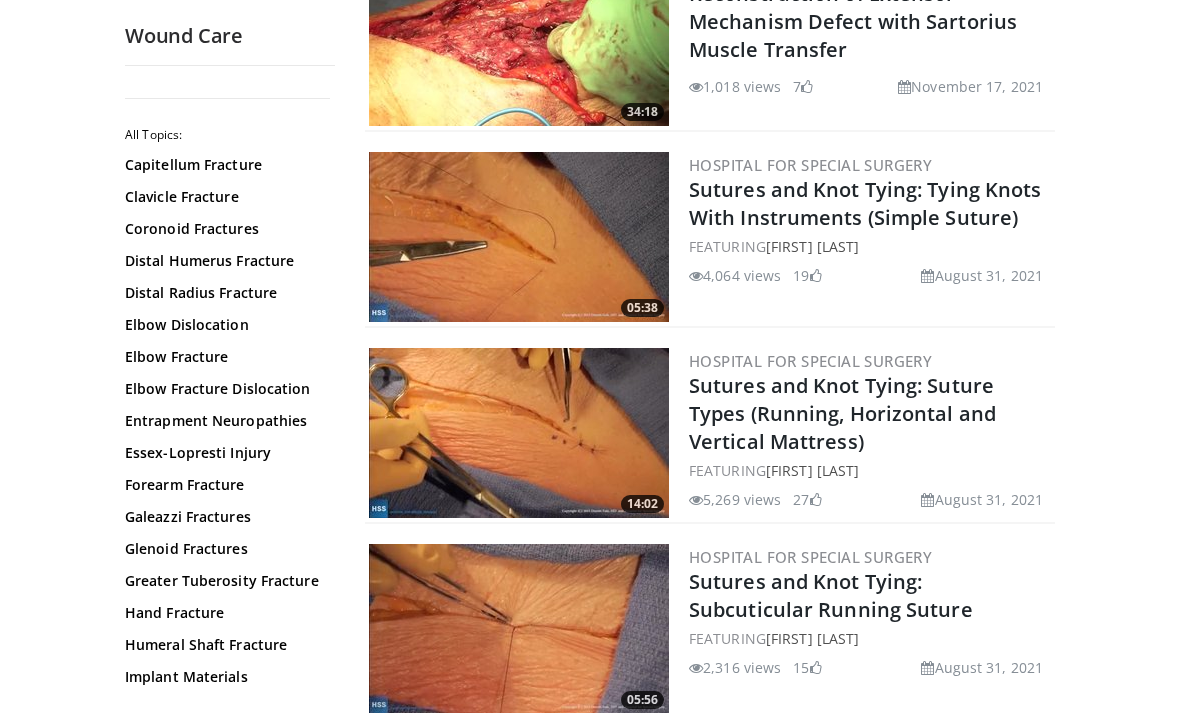 click on "Sutures and Knot Tying: Suture Types (Running, Horizontal and Vertical Mattress)" at bounding box center [842, 414] 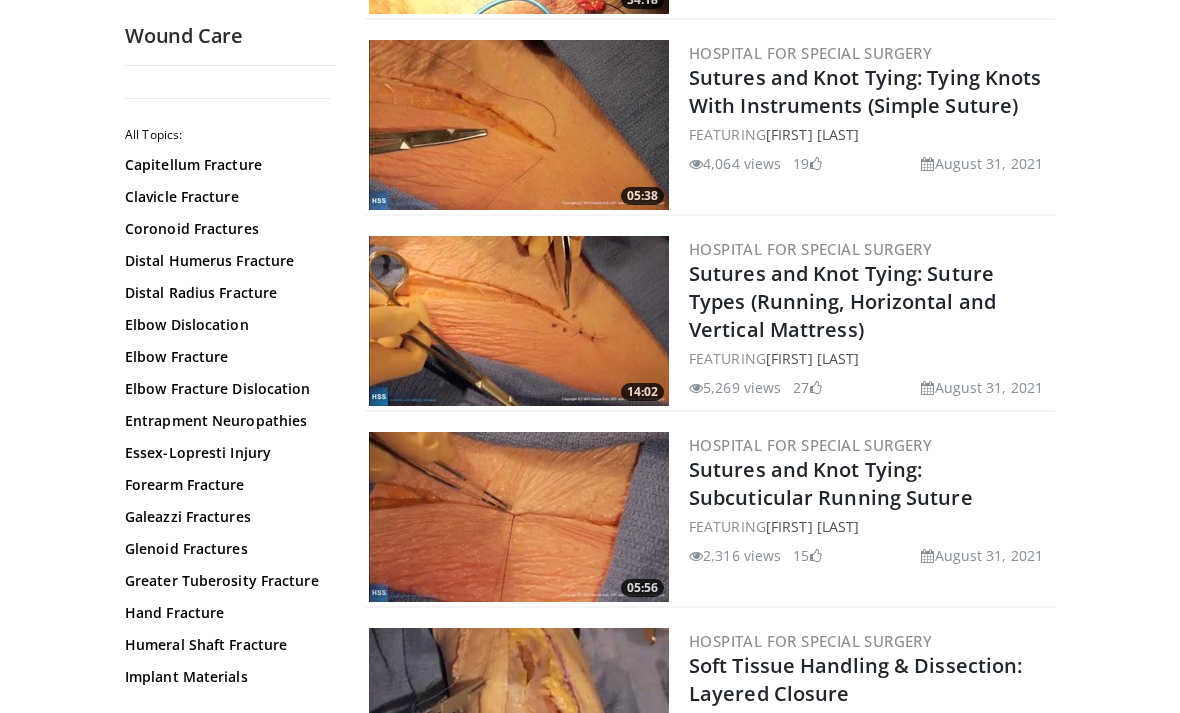 scroll, scrollTop: 3385, scrollLeft: 0, axis: vertical 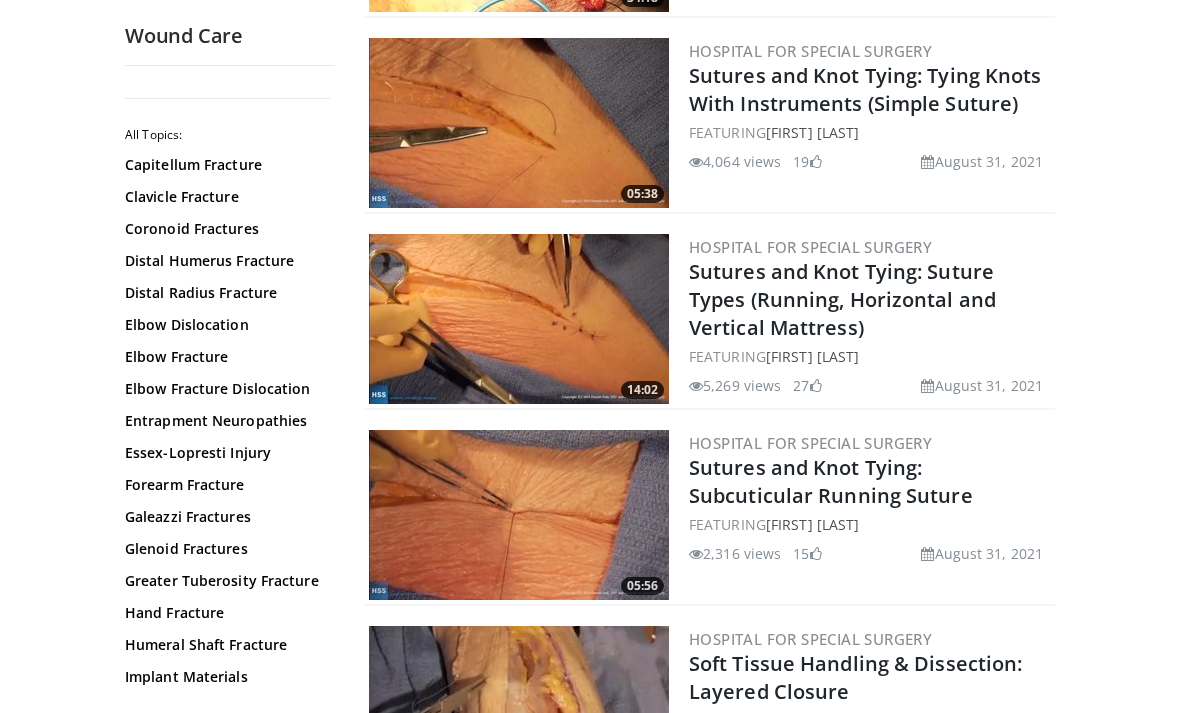 click at bounding box center (519, 319) 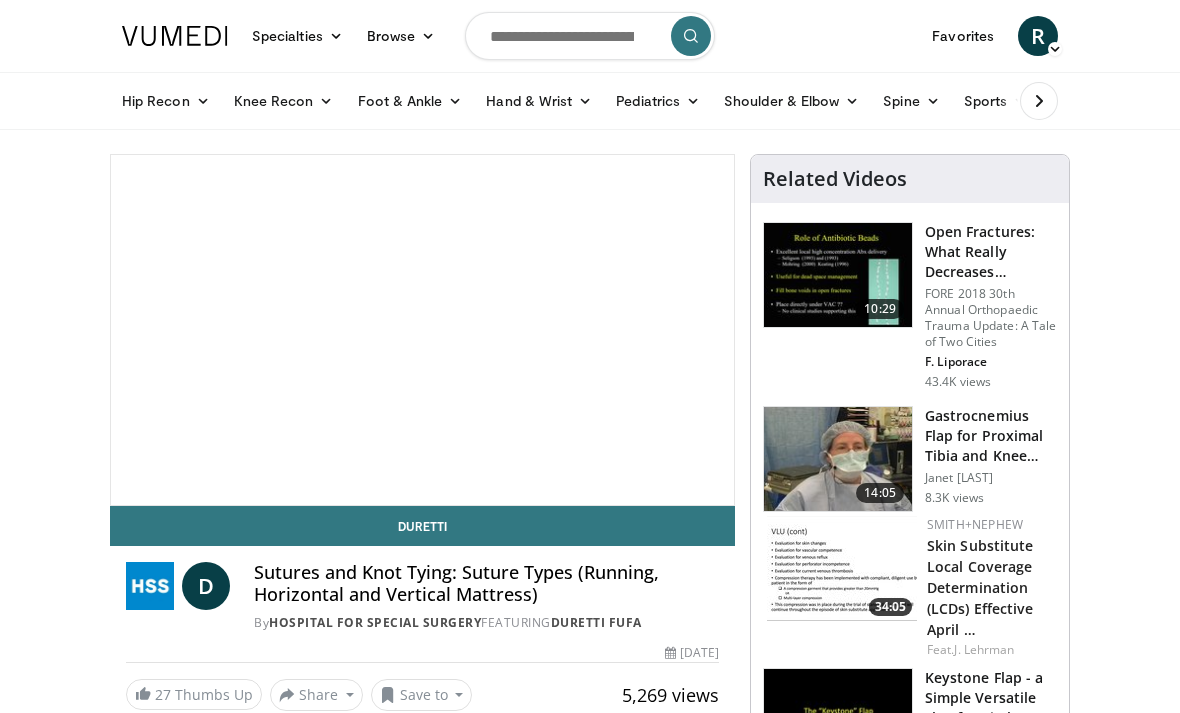 scroll, scrollTop: 0, scrollLeft: 0, axis: both 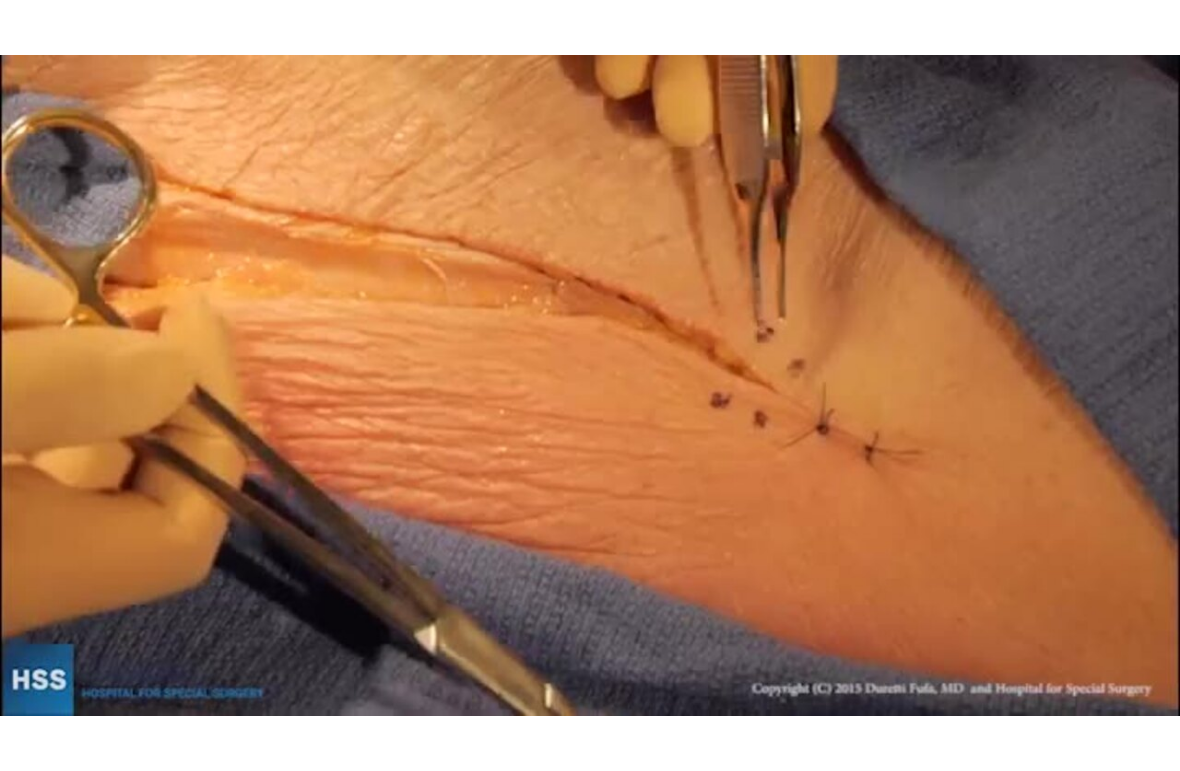 click on "10 seconds
Tap to unmute" at bounding box center [590, 385] 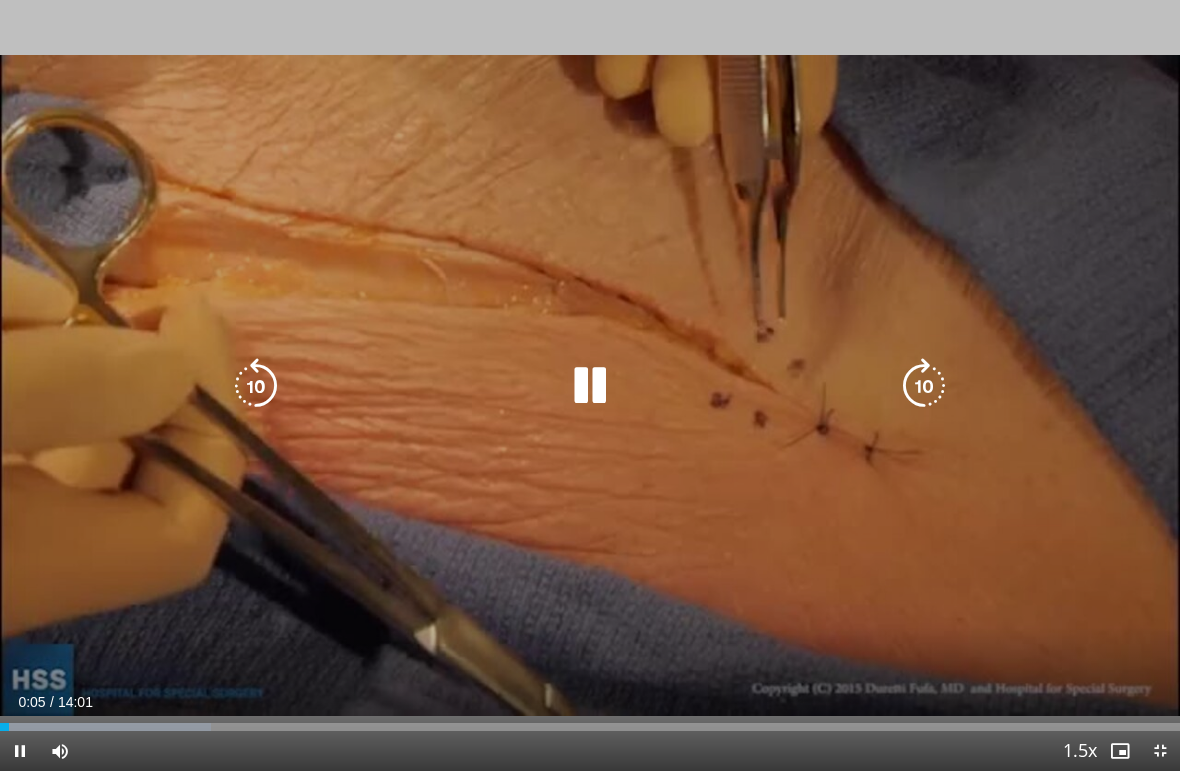 click at bounding box center (924, 386) 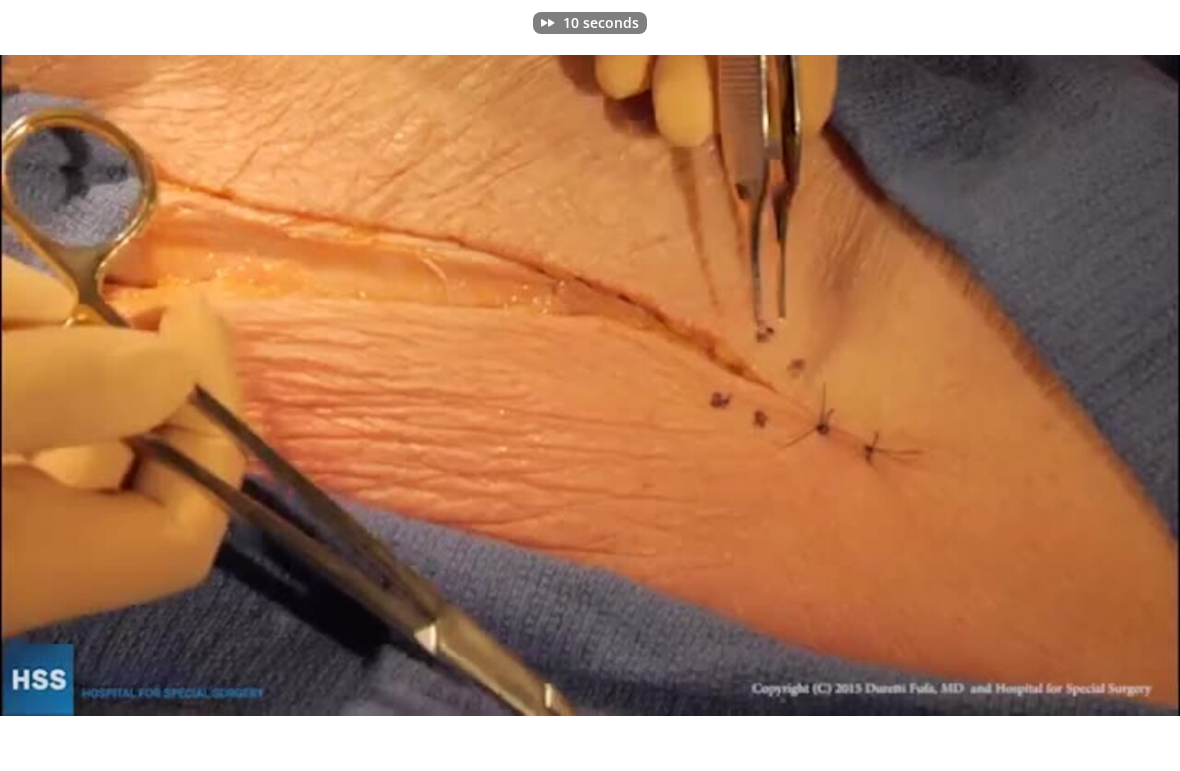 click on "10 seconds
Tap to unmute" at bounding box center (590, 385) 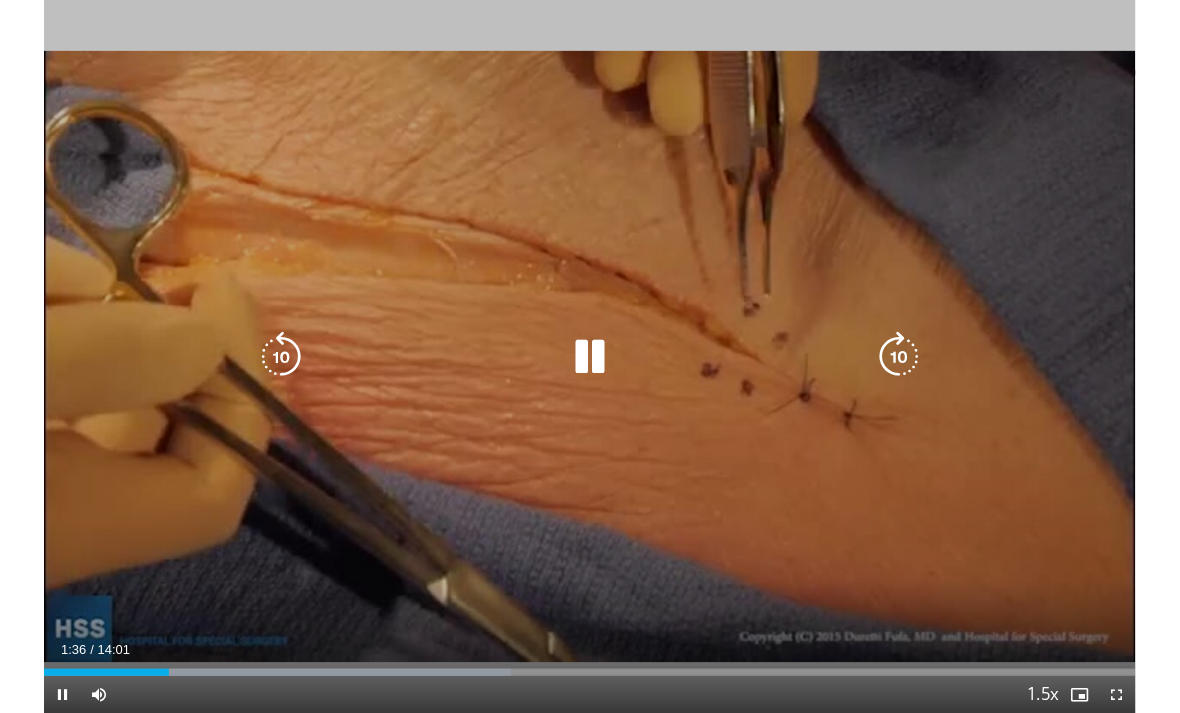 scroll, scrollTop: 0, scrollLeft: 0, axis: both 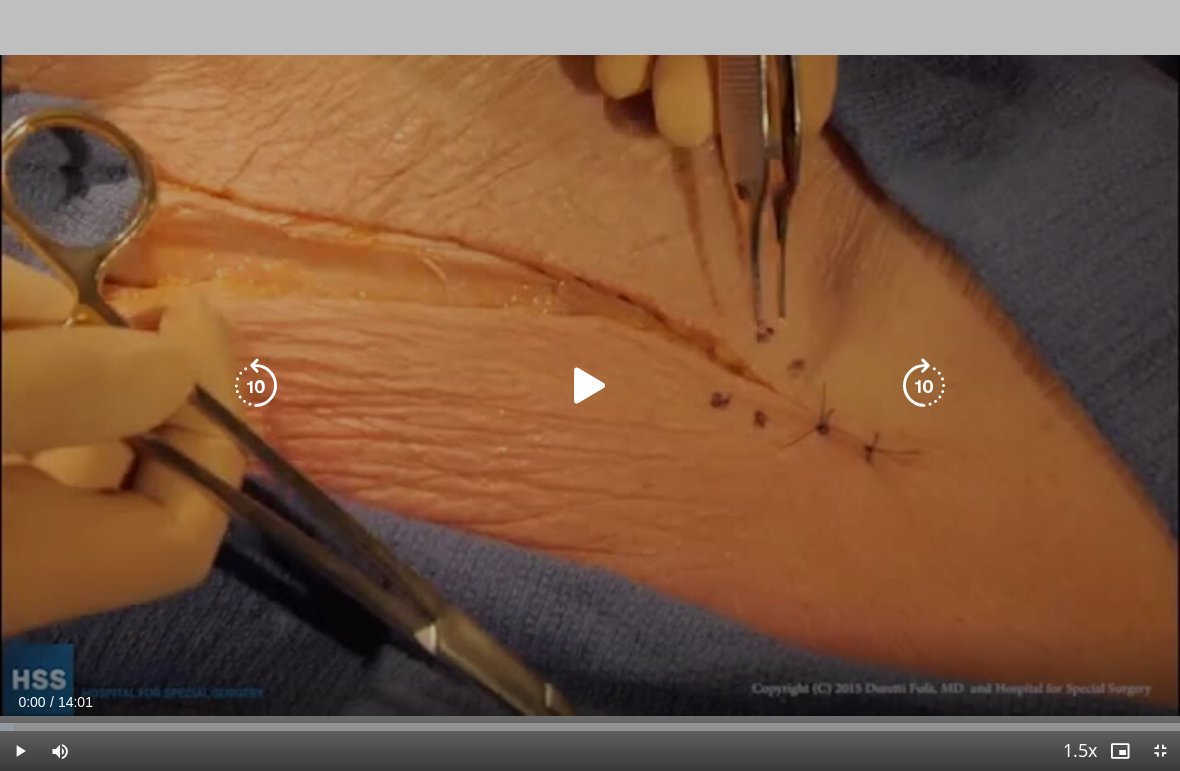 click at bounding box center [590, 386] 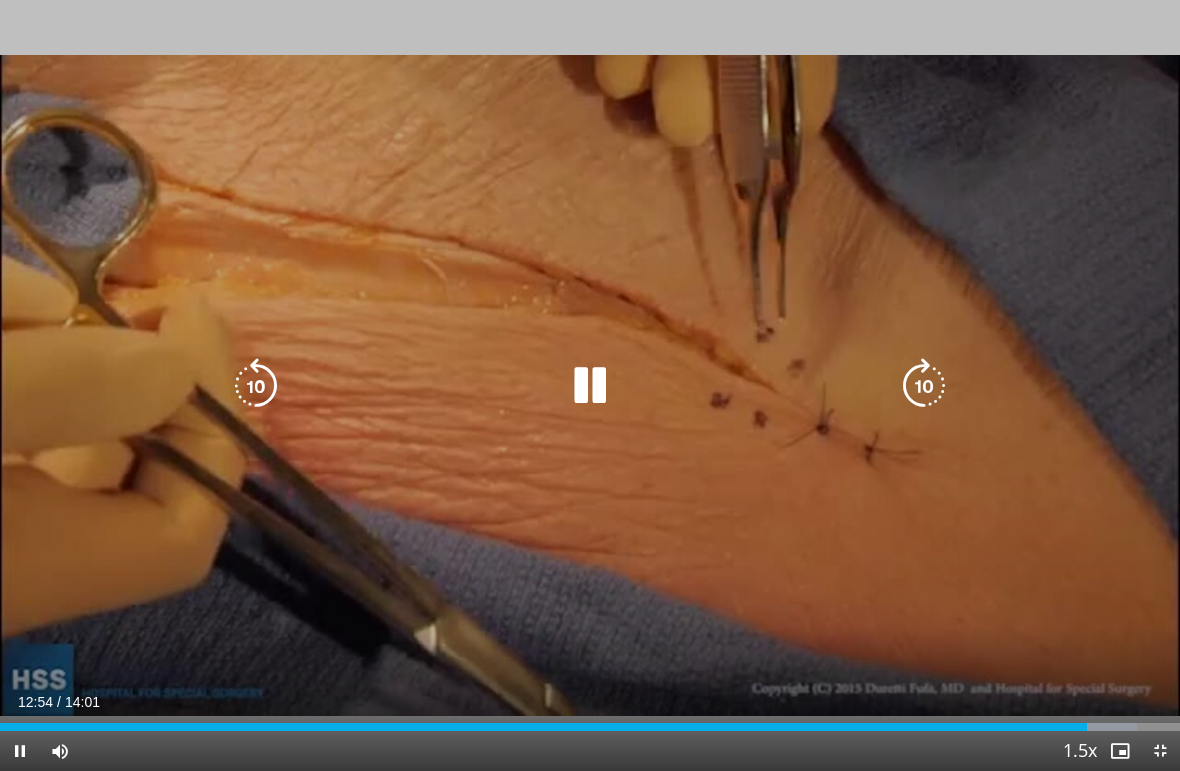 click at bounding box center [256, 386] 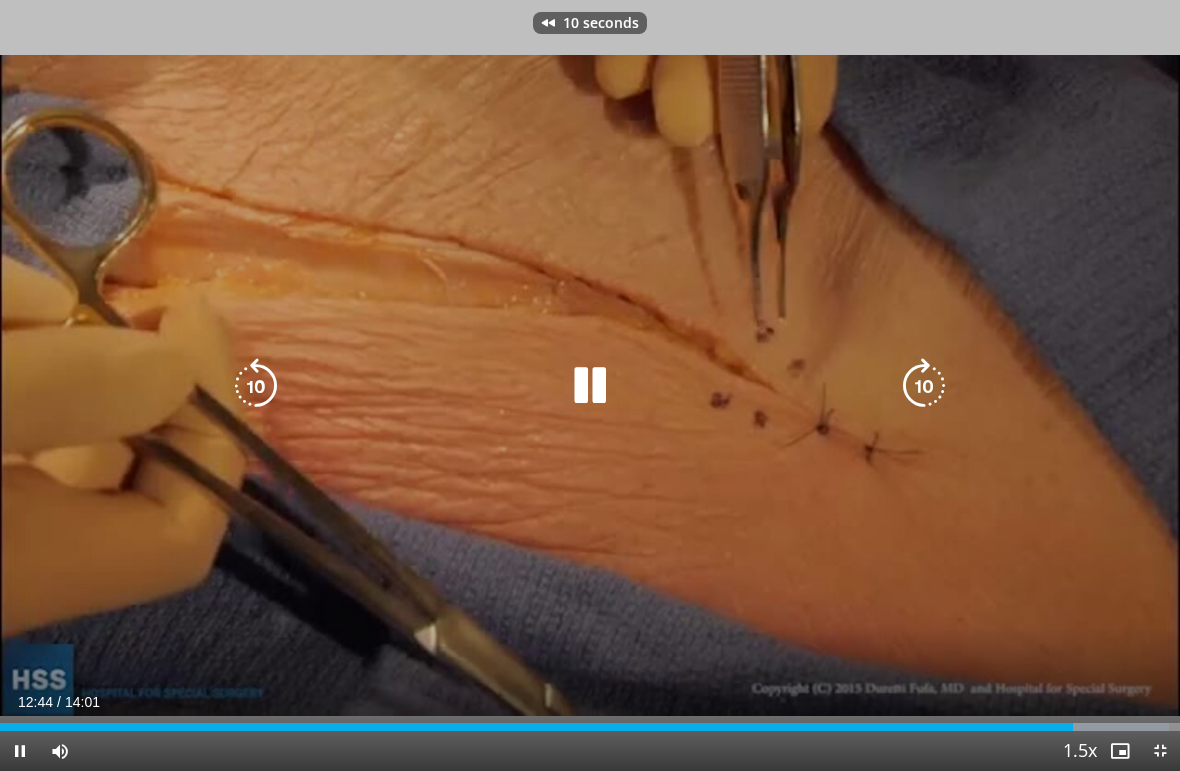 click at bounding box center [256, 386] 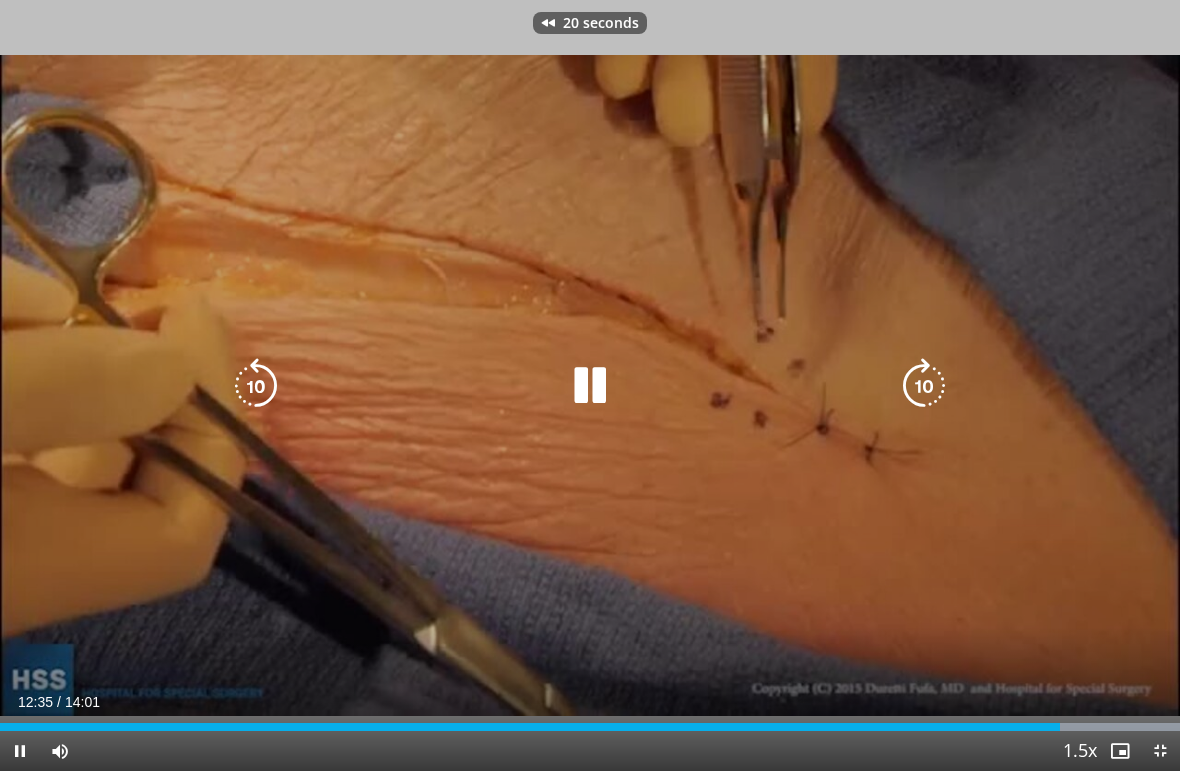 click at bounding box center (256, 386) 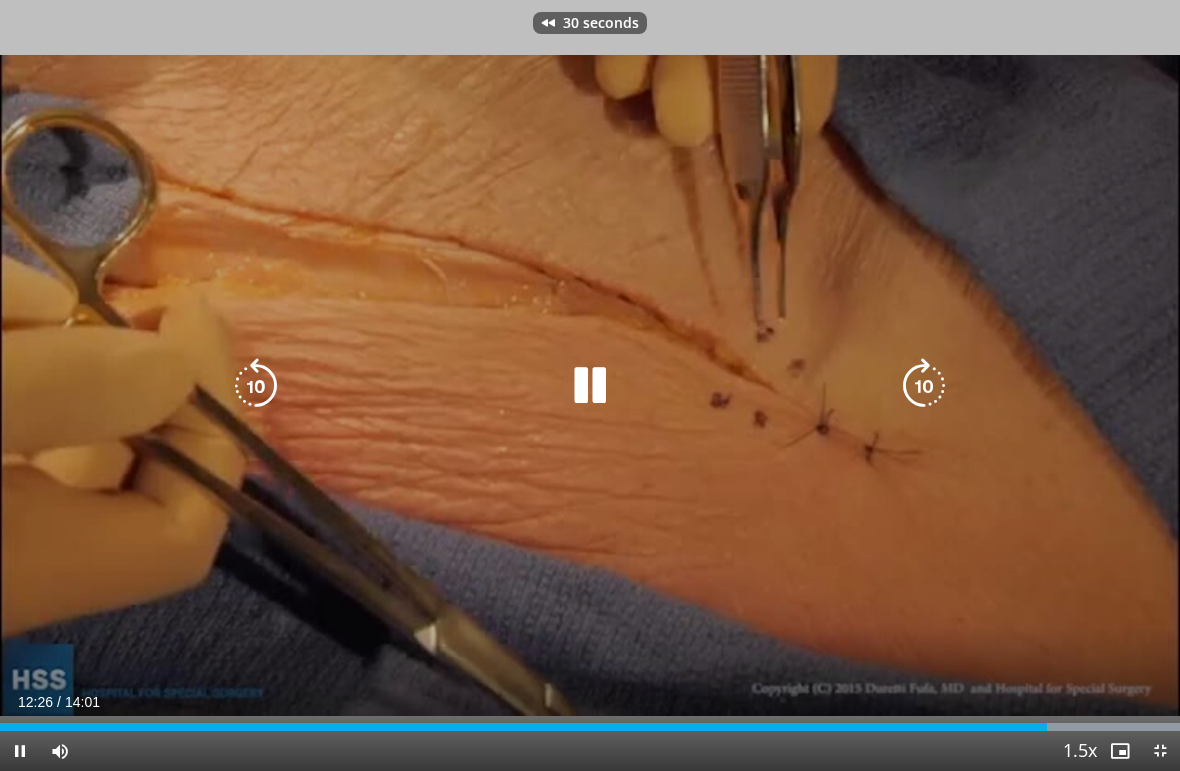click at bounding box center (256, 386) 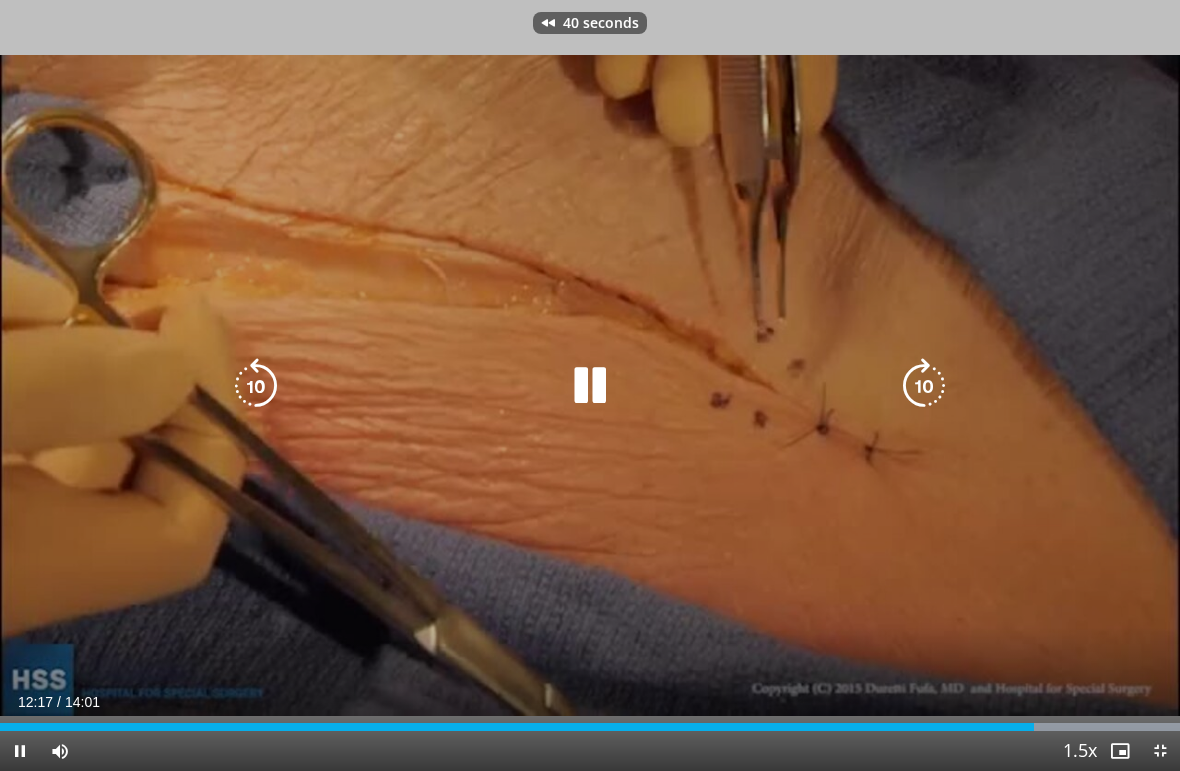 click at bounding box center [256, 386] 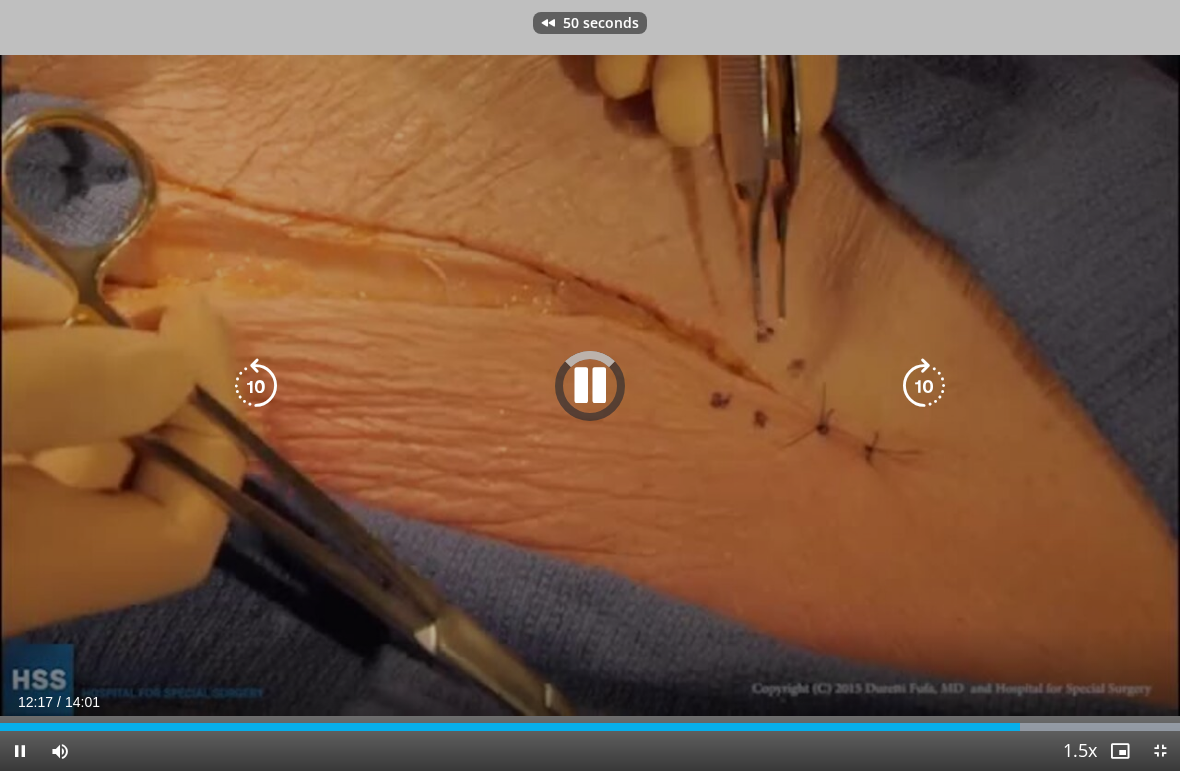 click at bounding box center (256, 386) 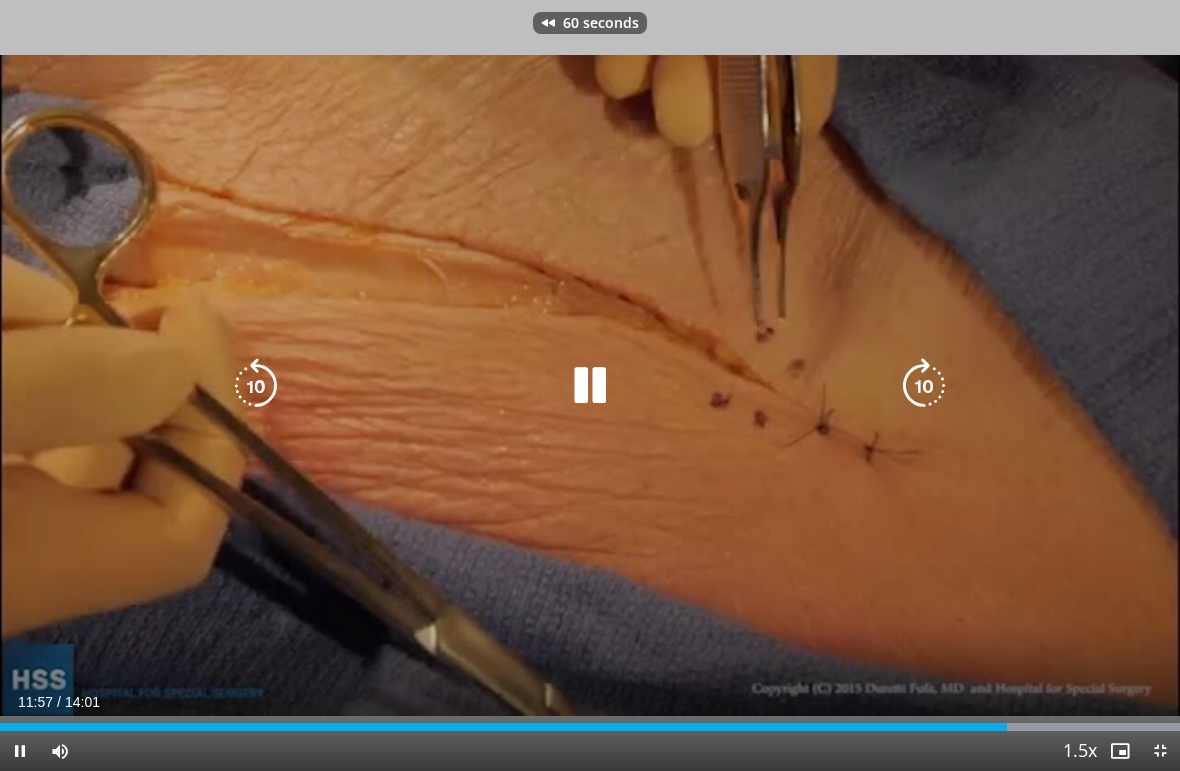 click at bounding box center (256, 386) 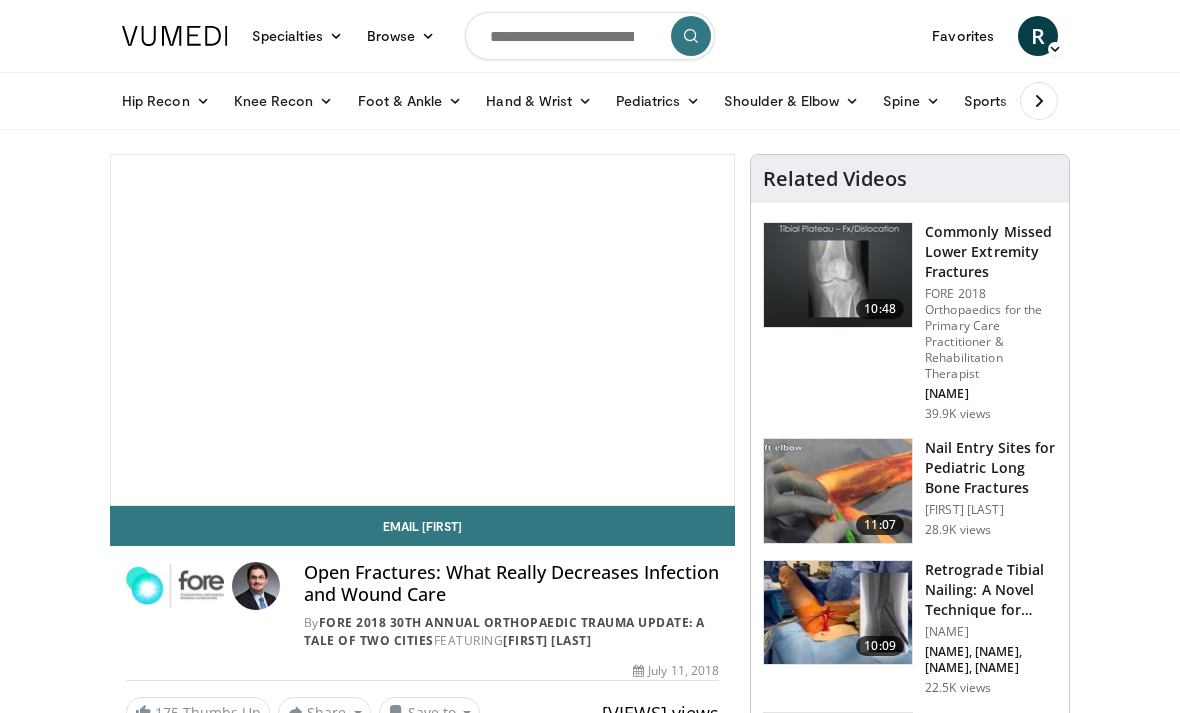 scroll, scrollTop: 0, scrollLeft: 0, axis: both 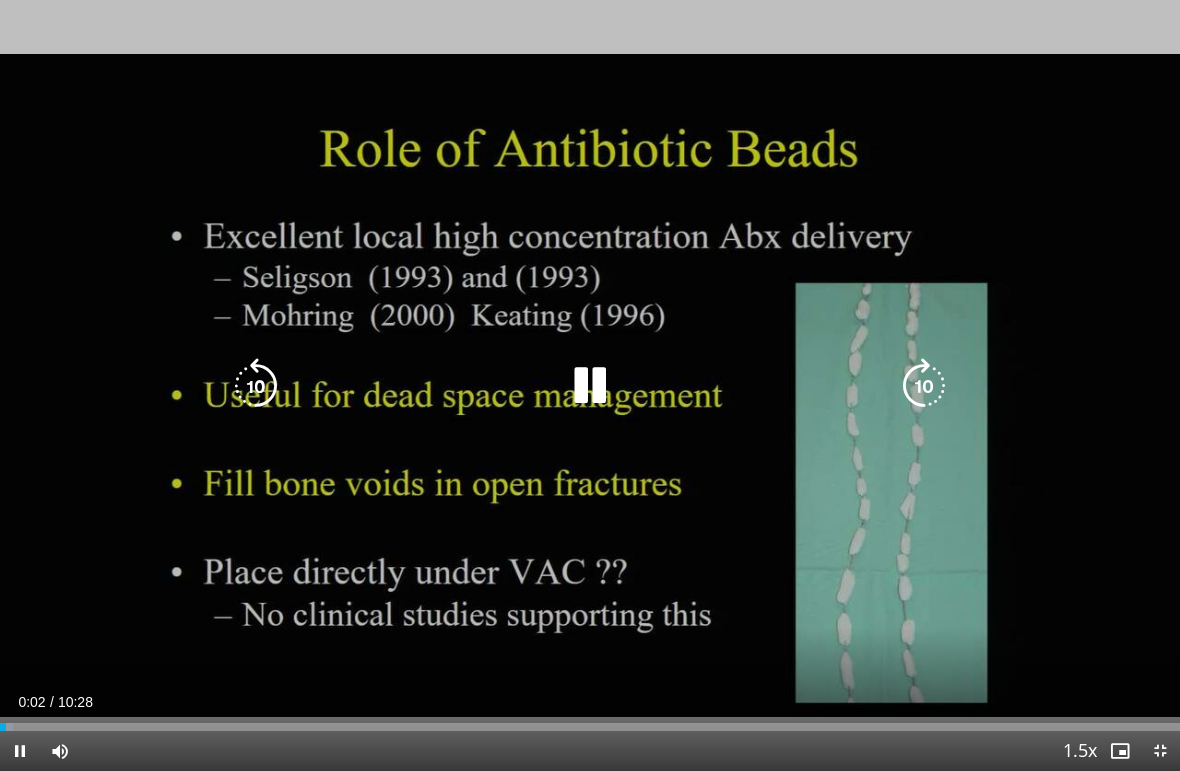 click at bounding box center [924, 386] 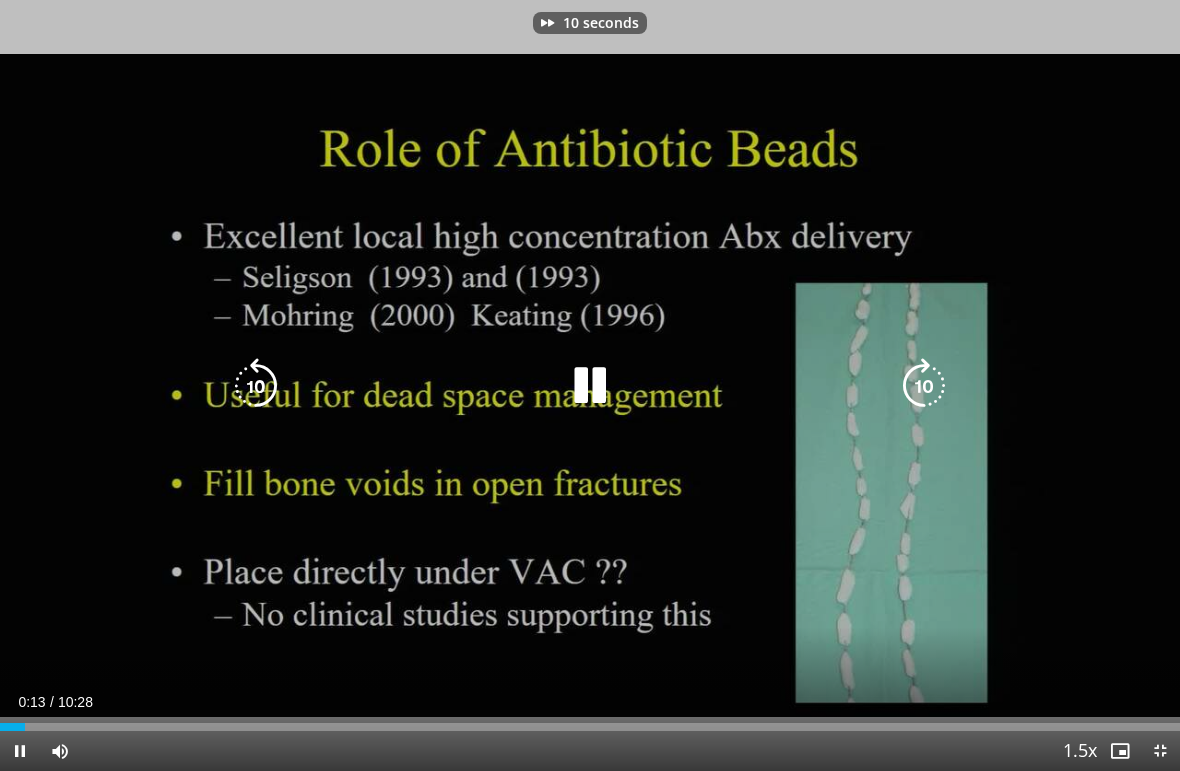 click at bounding box center [924, 386] 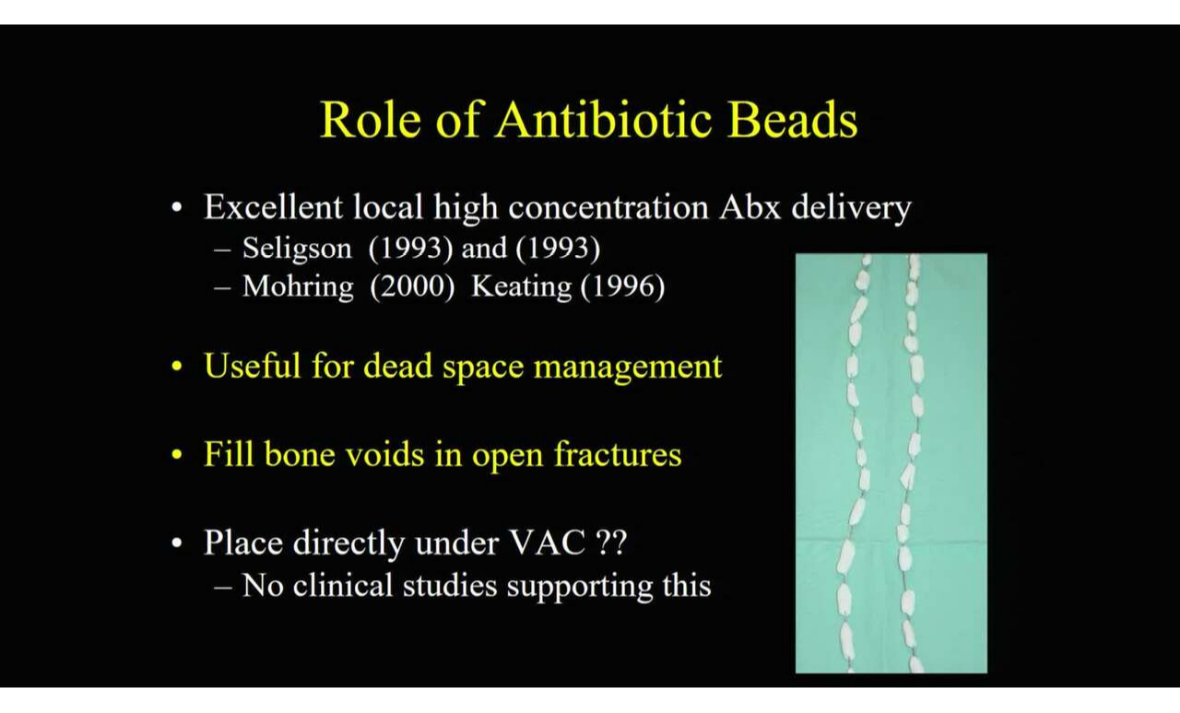 scroll, scrollTop: 0, scrollLeft: 0, axis: both 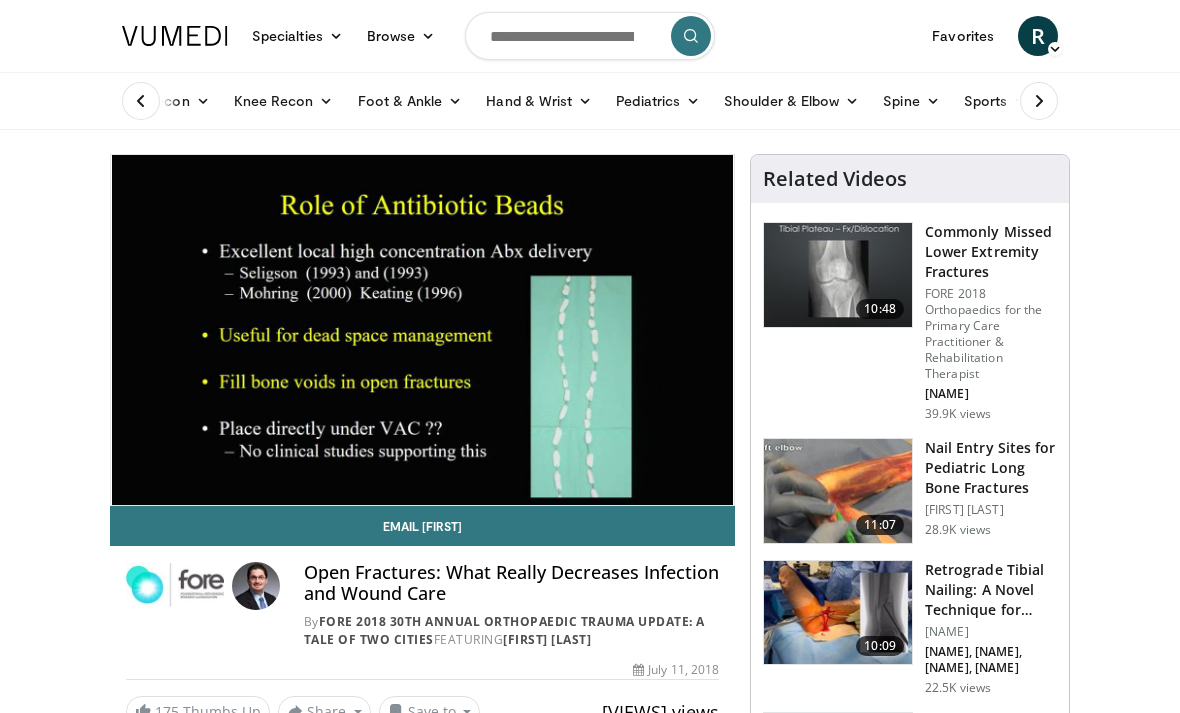 click at bounding box center (590, 36) 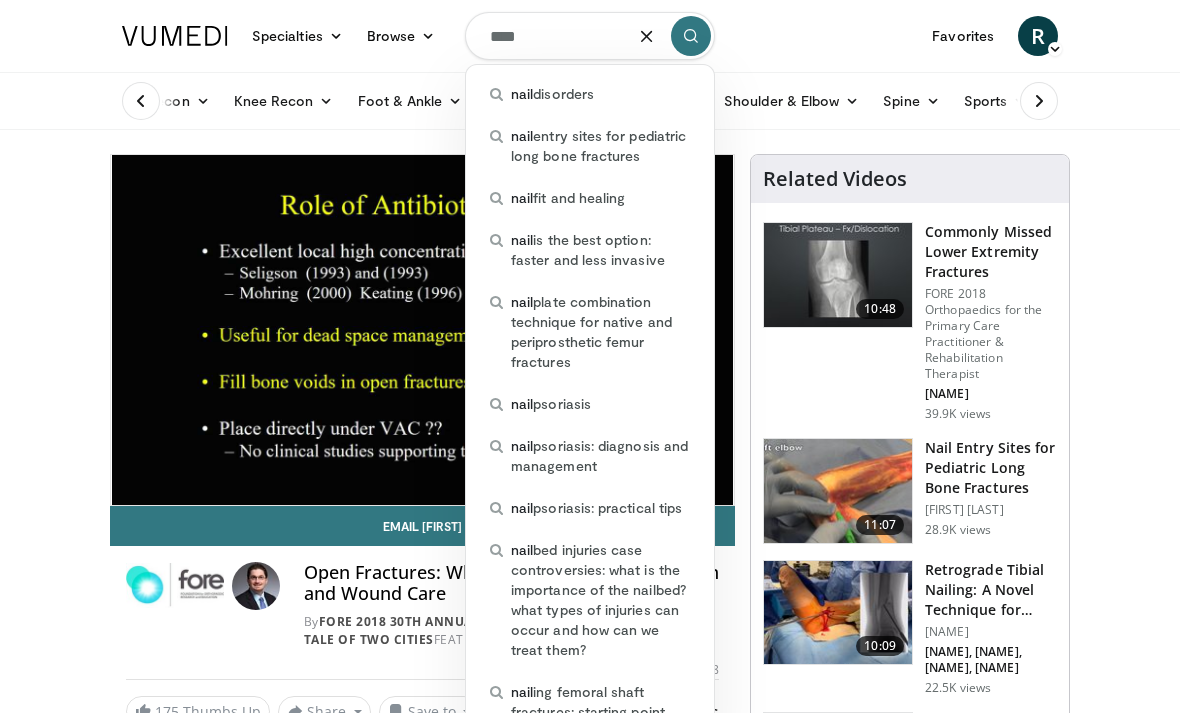 click on "****" at bounding box center (590, 36) 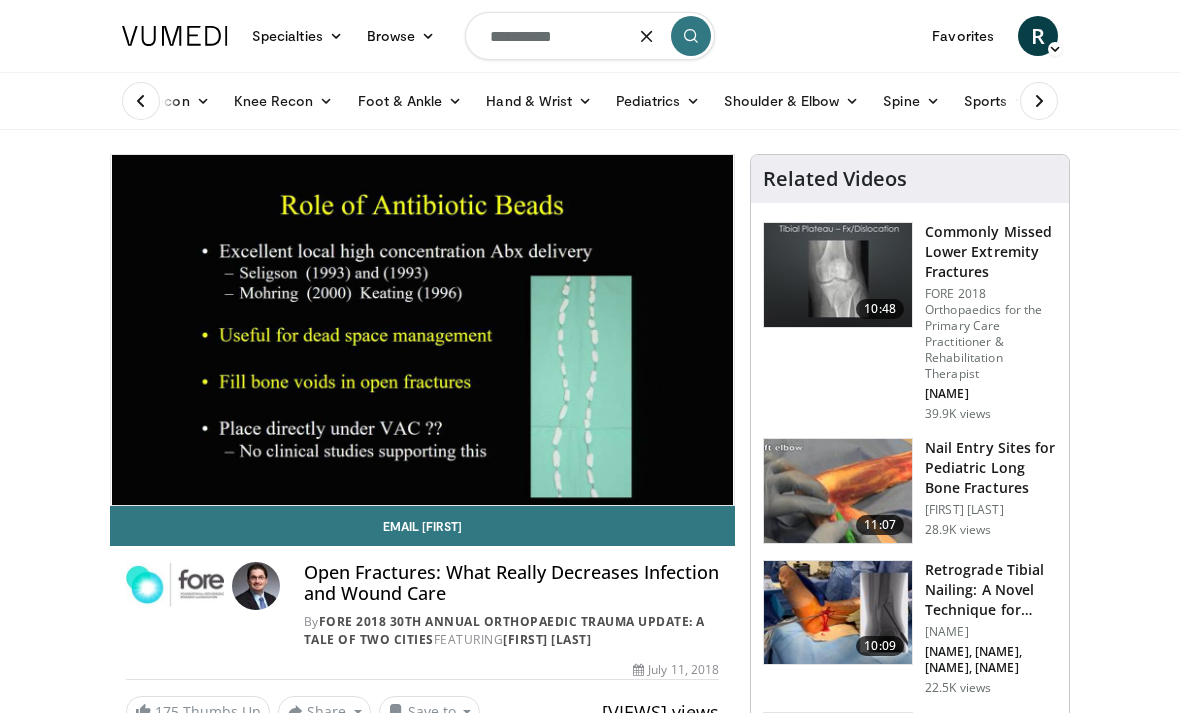 type on "**********" 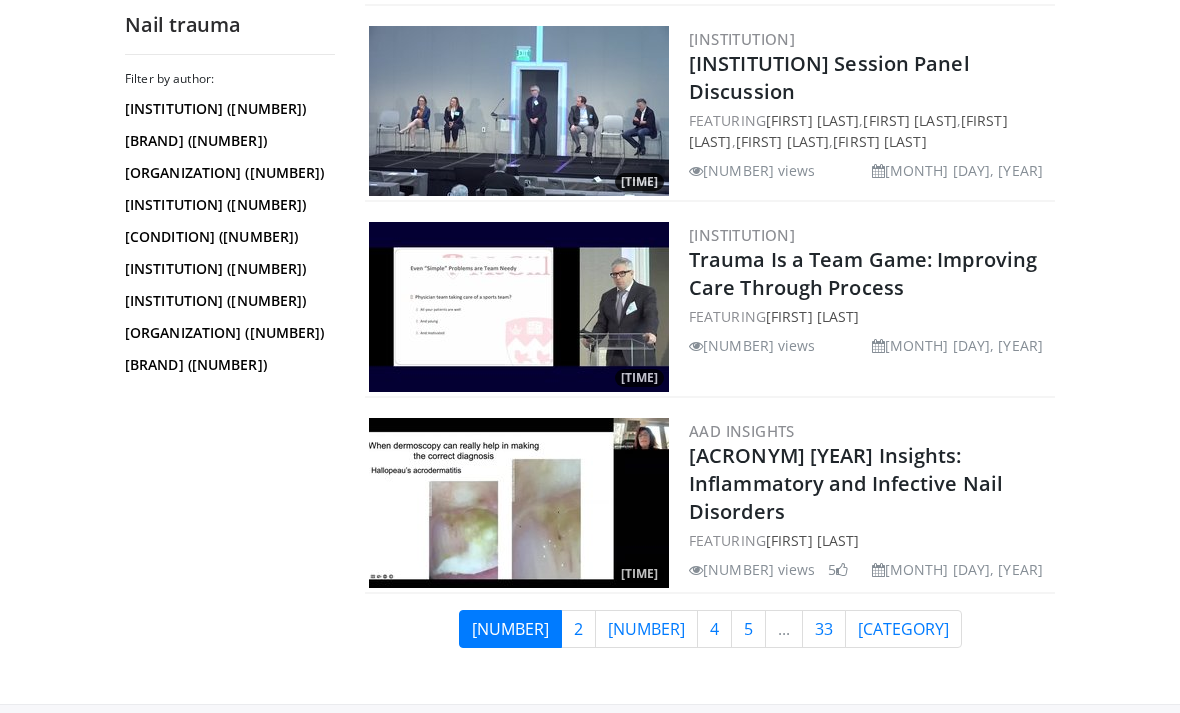 scroll, scrollTop: 4818, scrollLeft: 0, axis: vertical 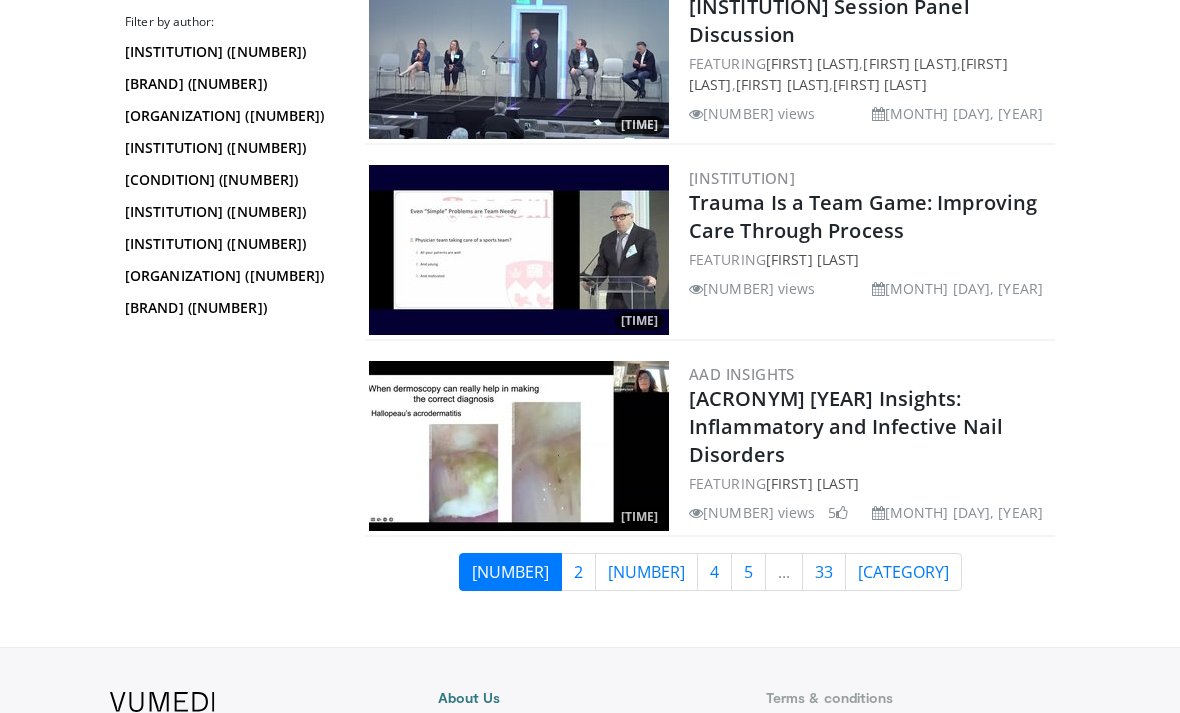 click on "2" at bounding box center (578, 572) 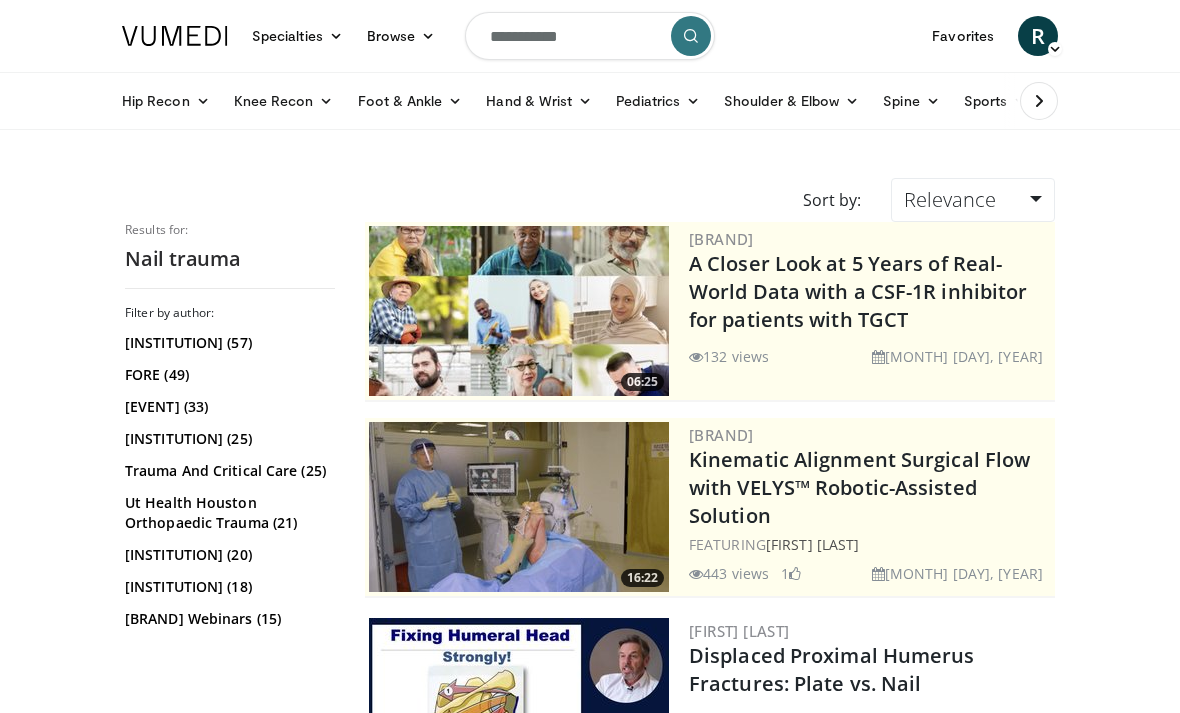 scroll, scrollTop: 0, scrollLeft: 0, axis: both 